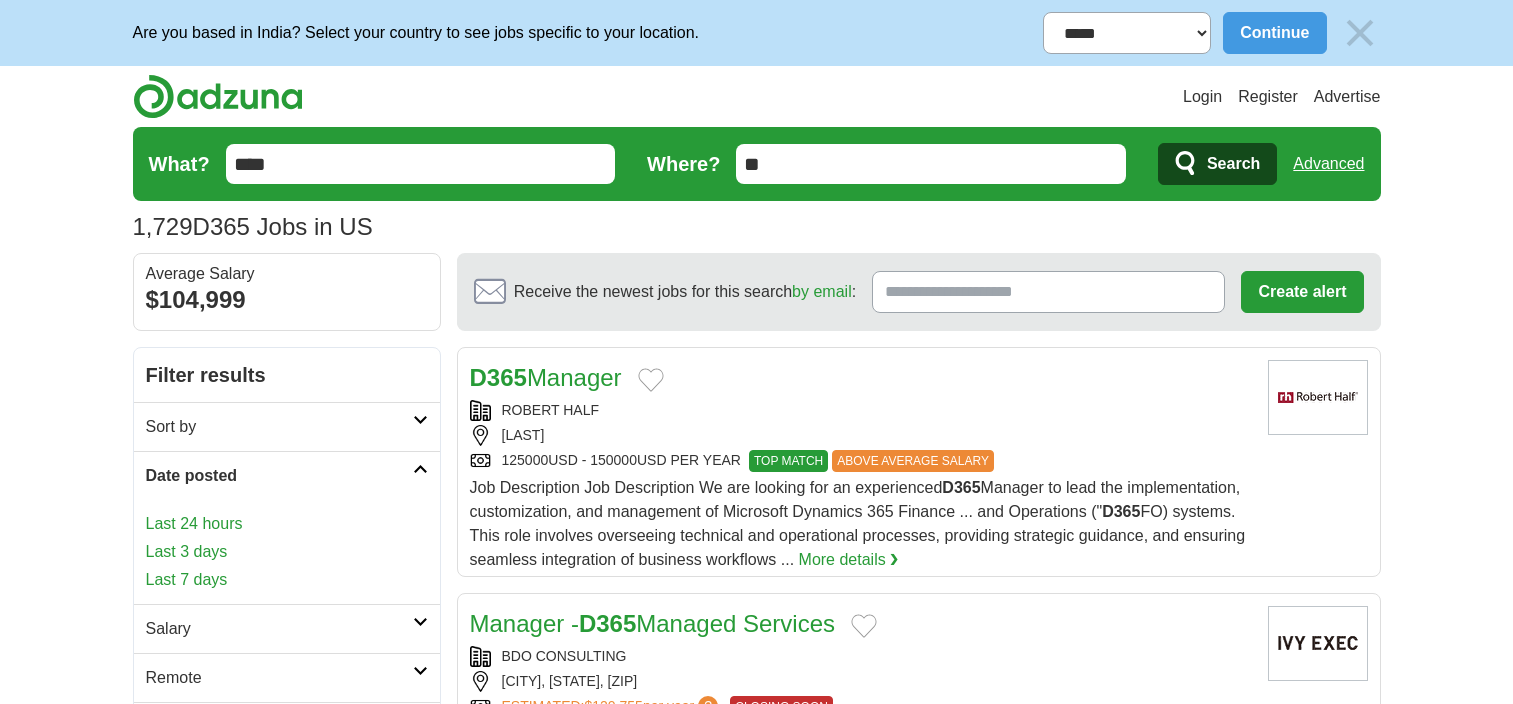 scroll, scrollTop: 231, scrollLeft: 0, axis: vertical 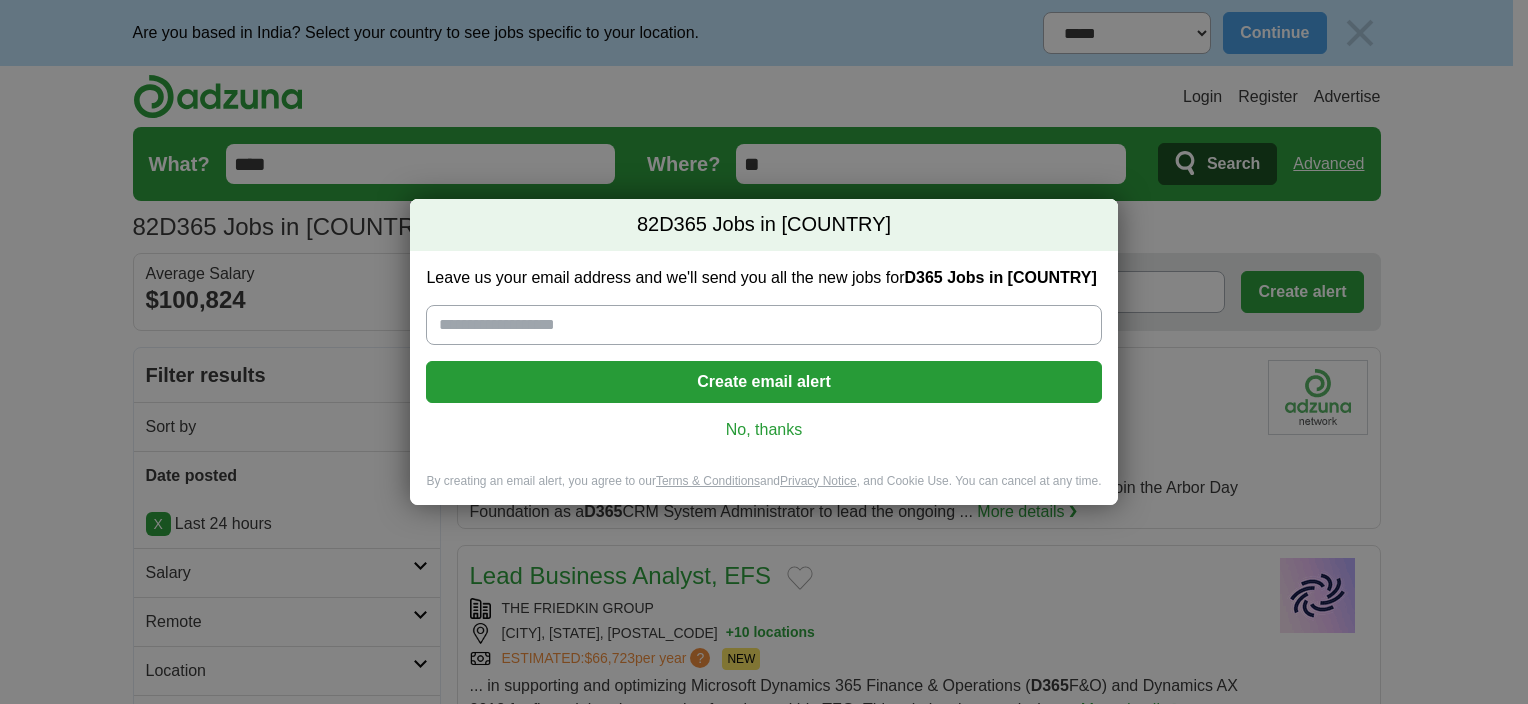 click on "No, thanks" at bounding box center [763, 430] 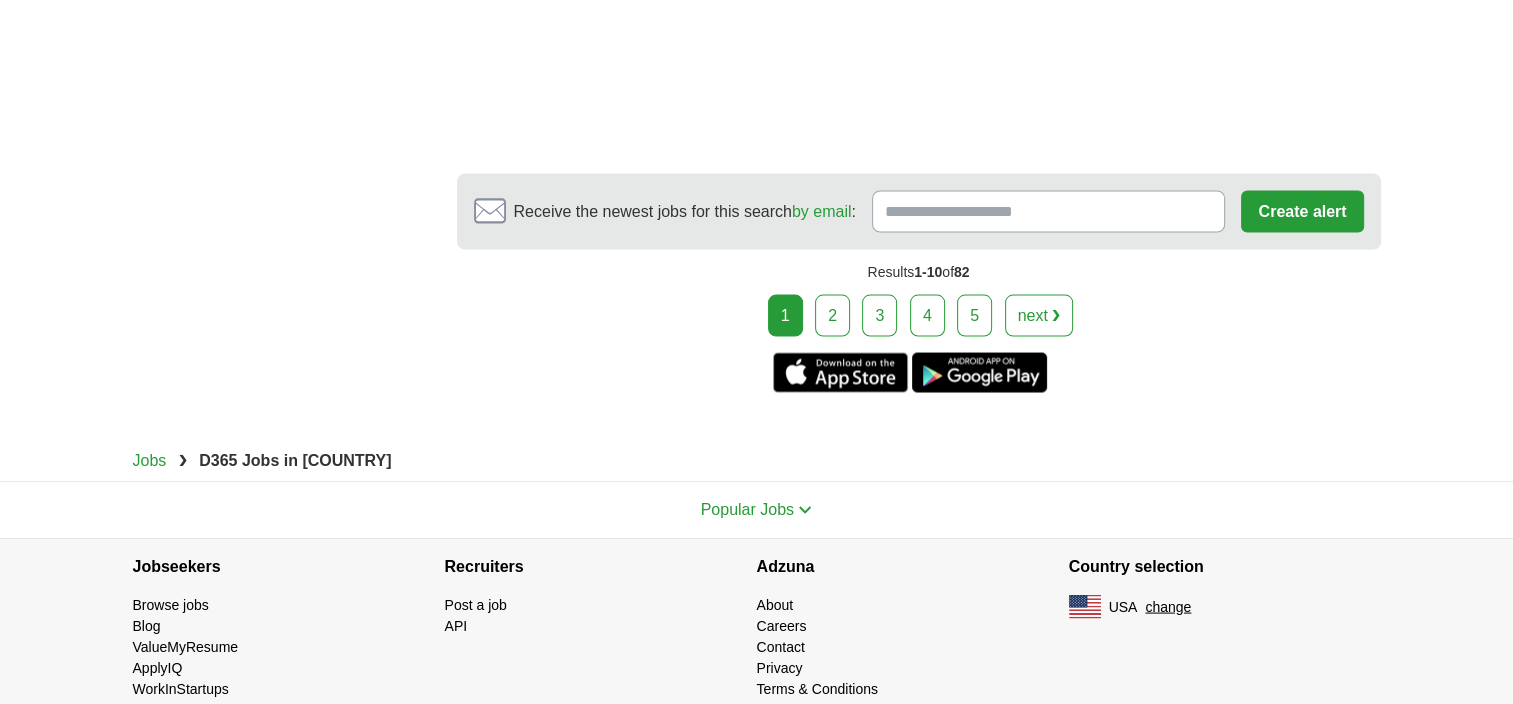 scroll, scrollTop: 3800, scrollLeft: 0, axis: vertical 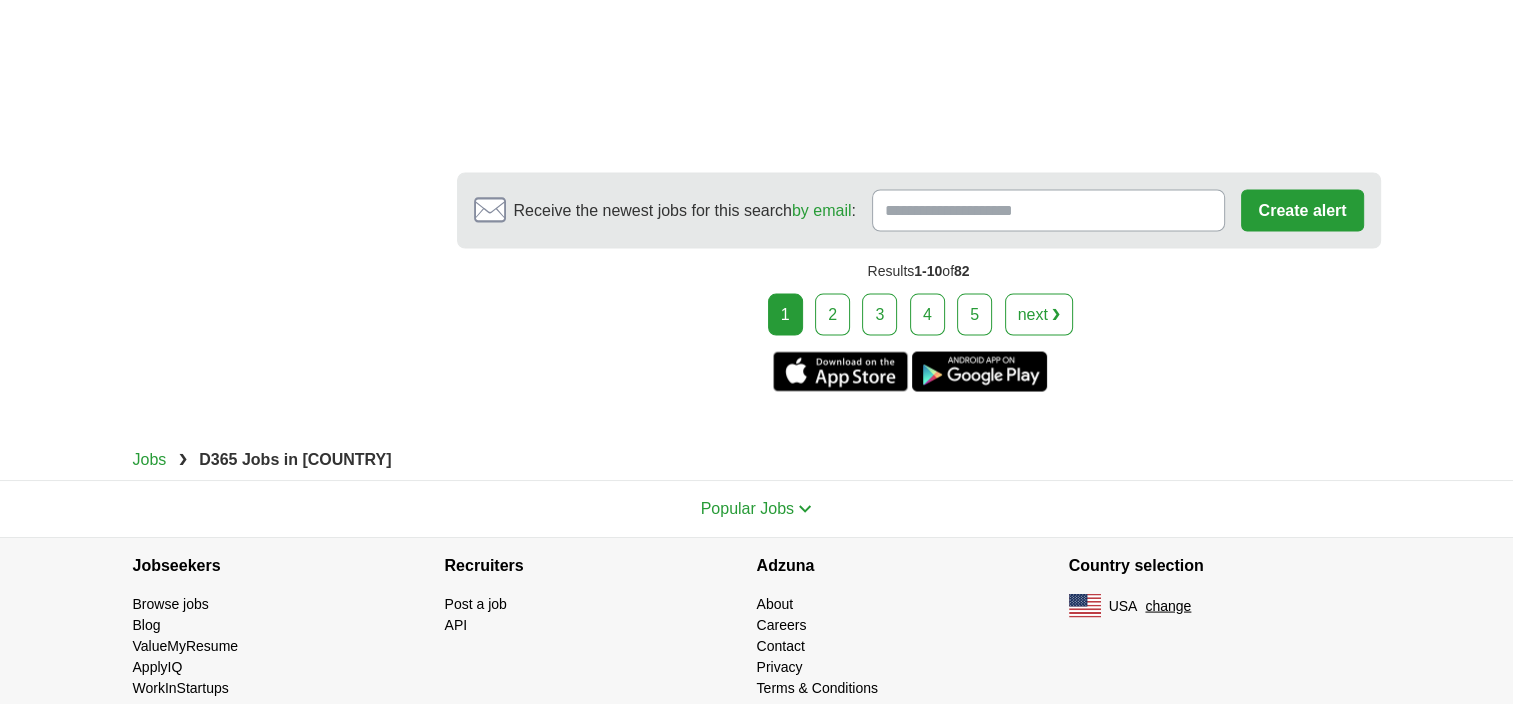 click on "2" at bounding box center [832, 315] 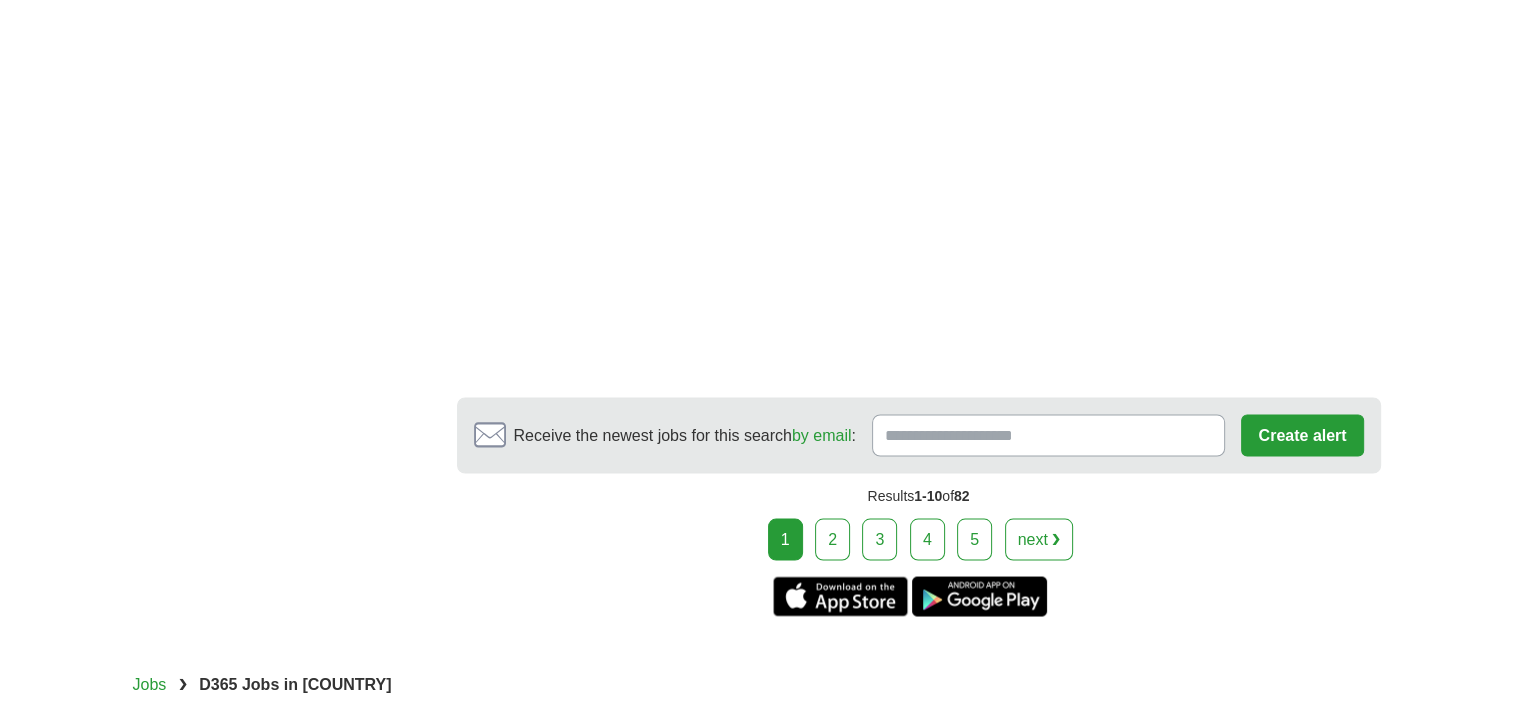 scroll, scrollTop: 3700, scrollLeft: 0, axis: vertical 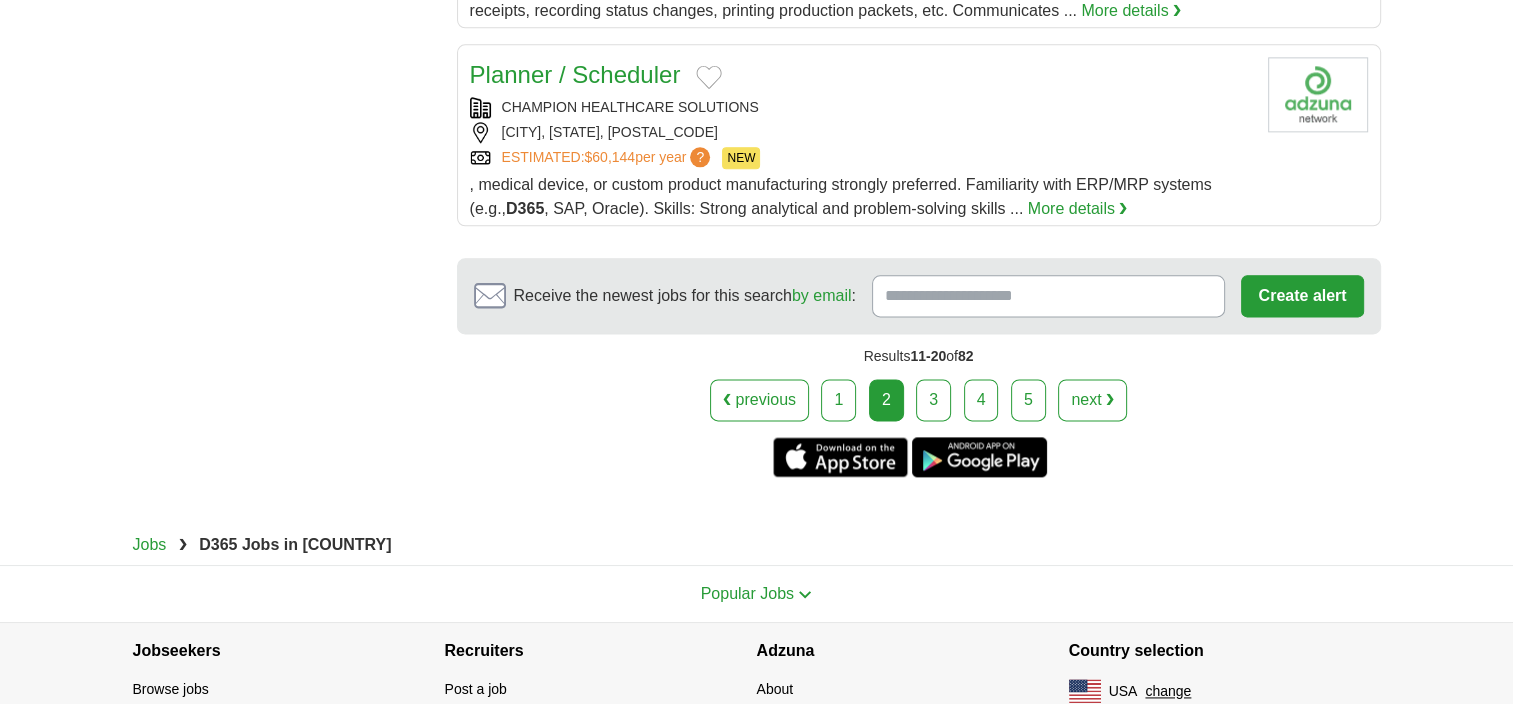 click on "3" at bounding box center [933, 400] 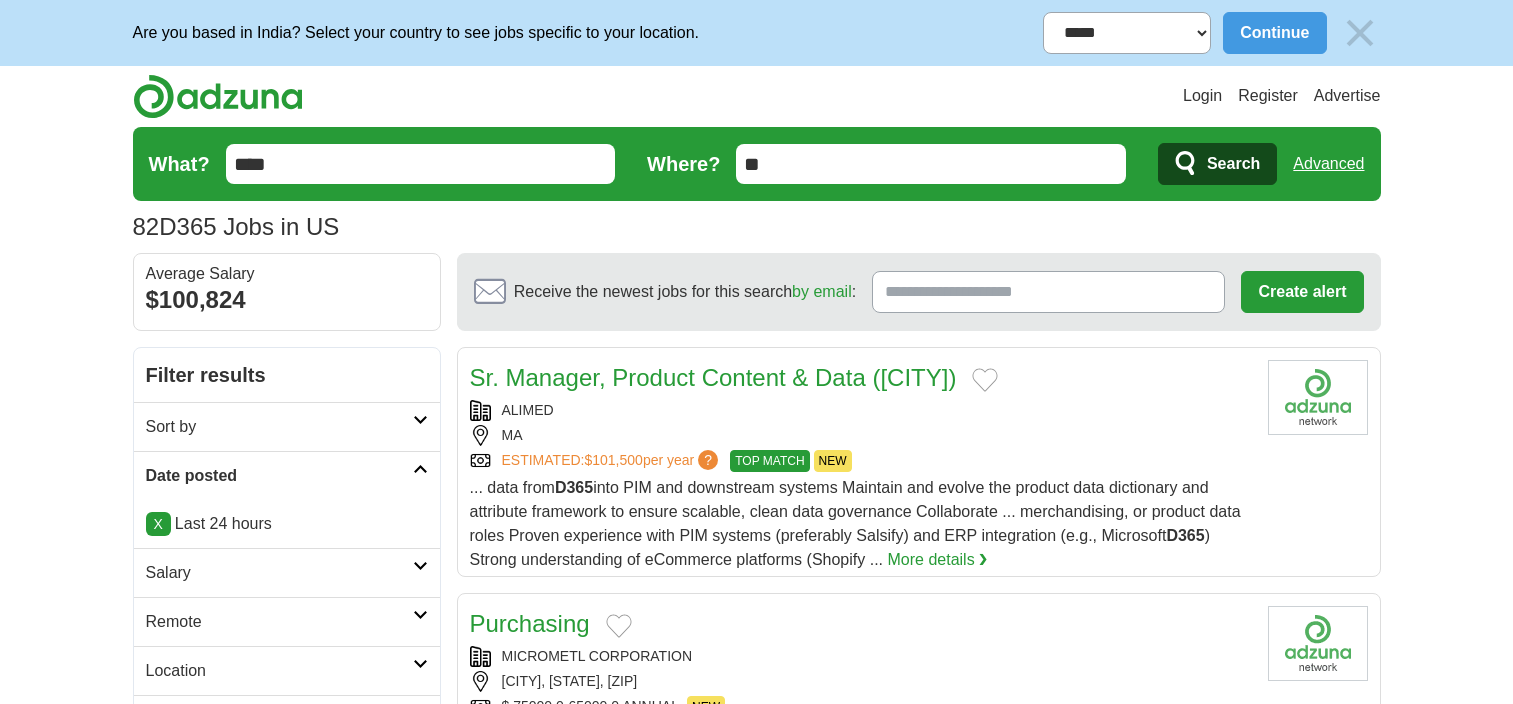scroll, scrollTop: 252, scrollLeft: 0, axis: vertical 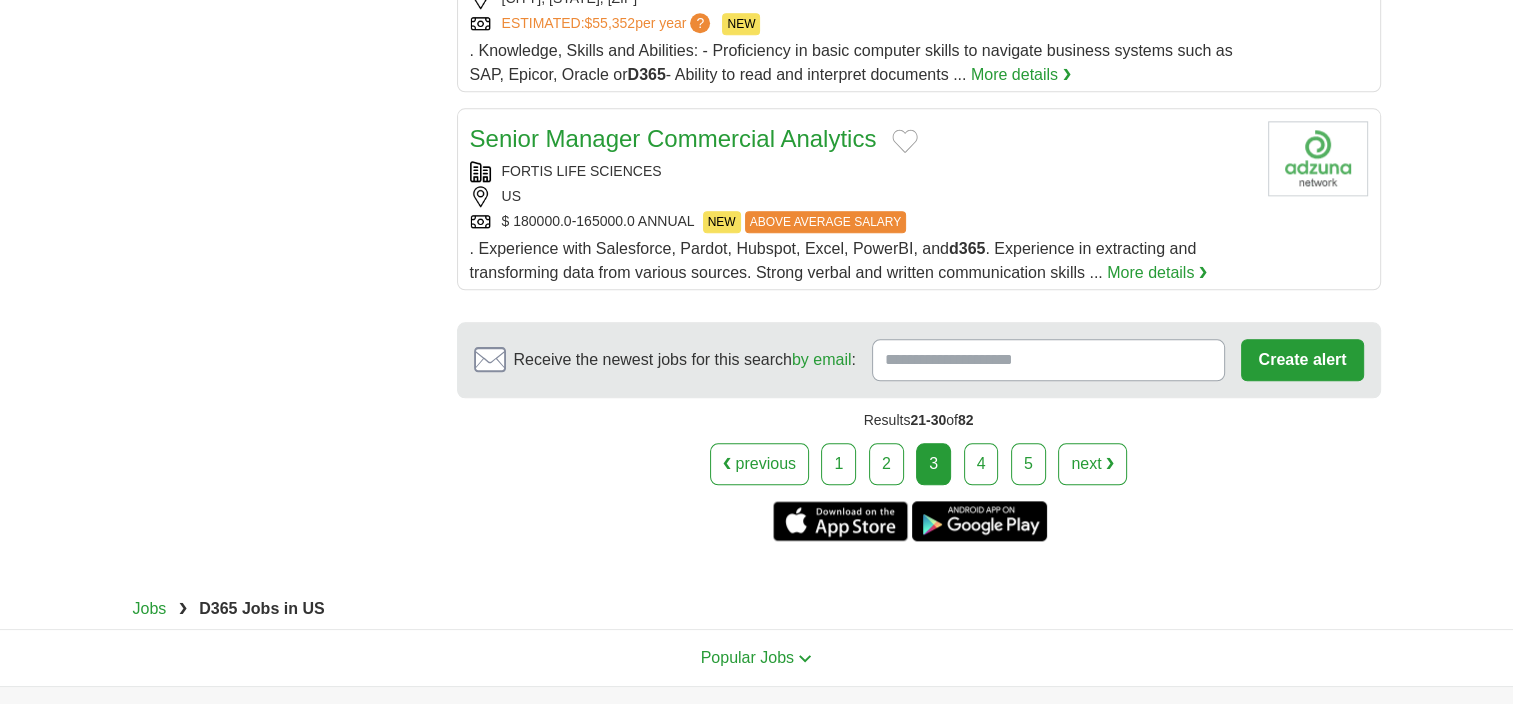 click on "4" at bounding box center (981, 464) 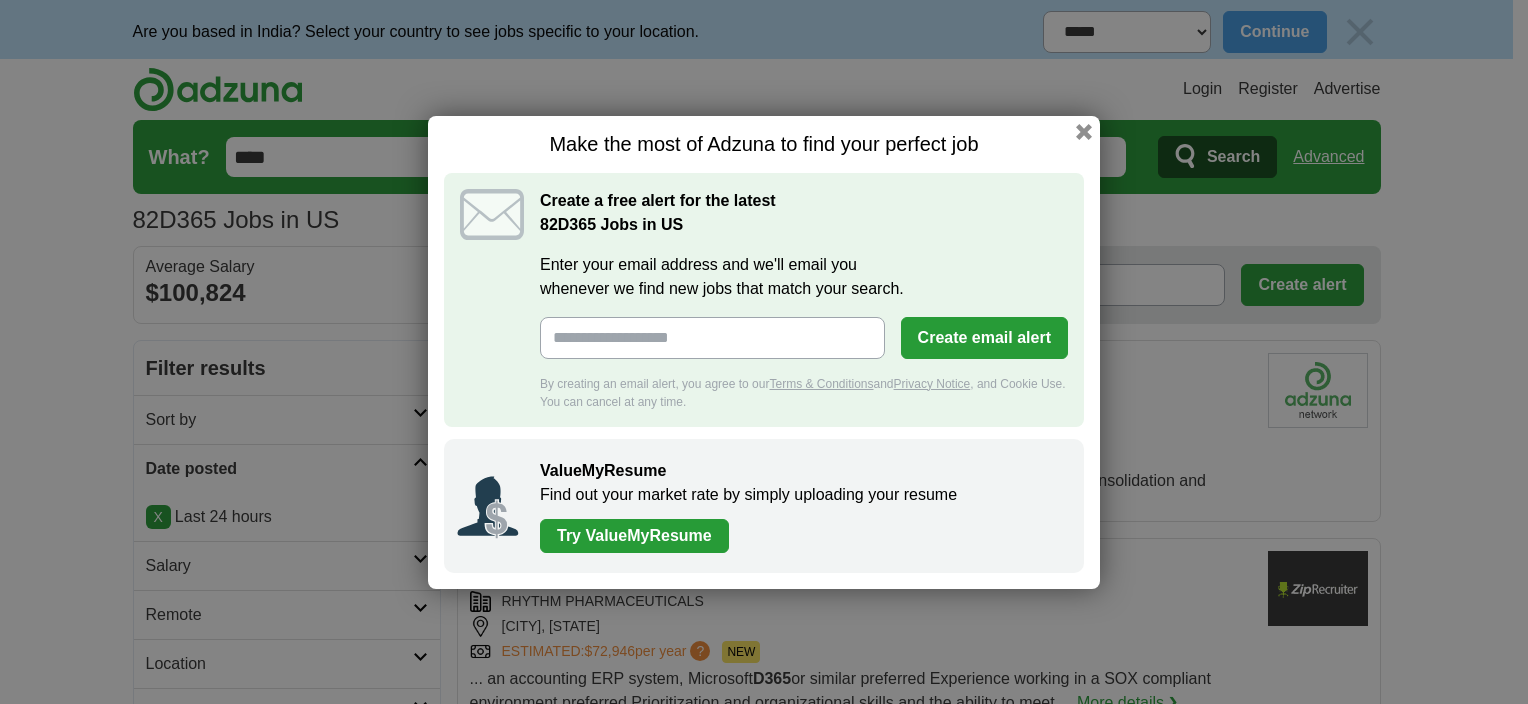 scroll, scrollTop: 0, scrollLeft: 0, axis: both 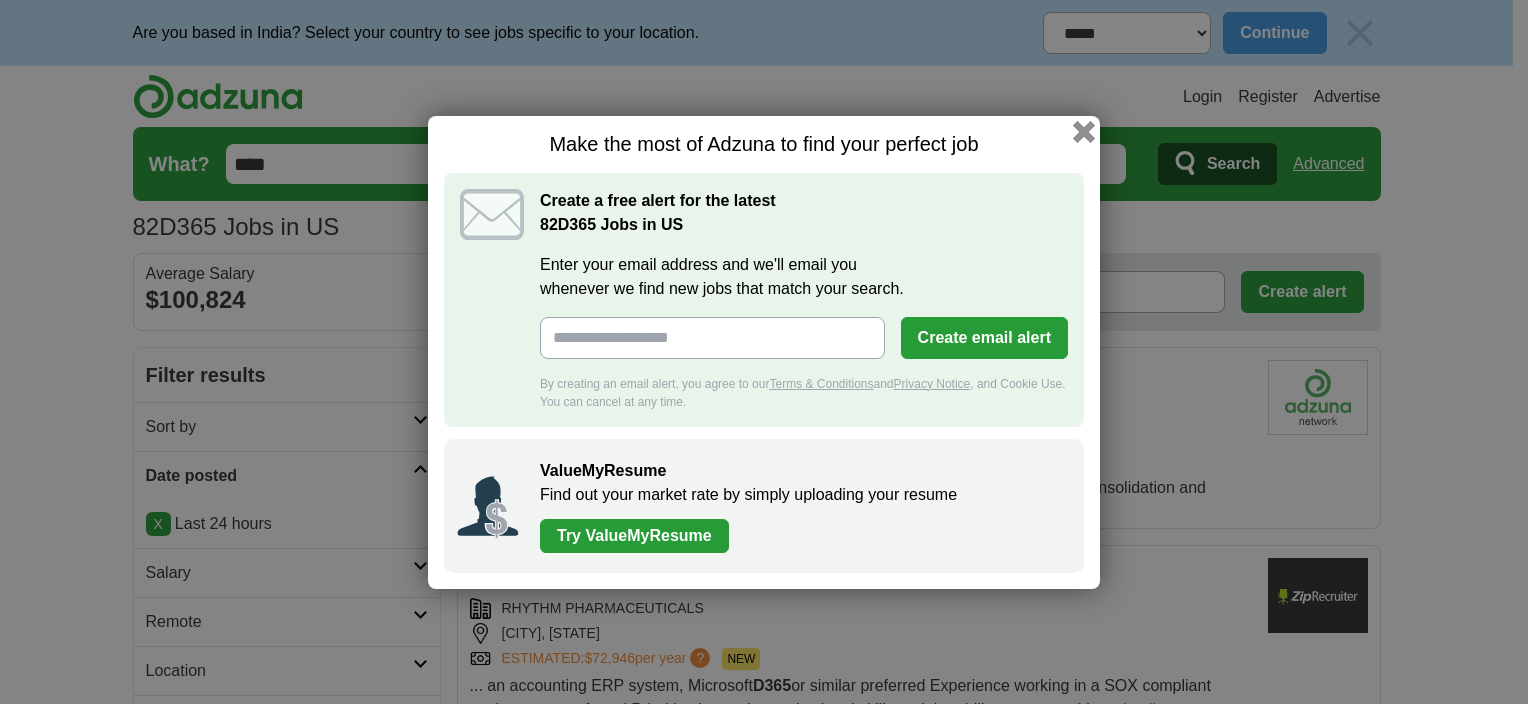 click at bounding box center (1084, 131) 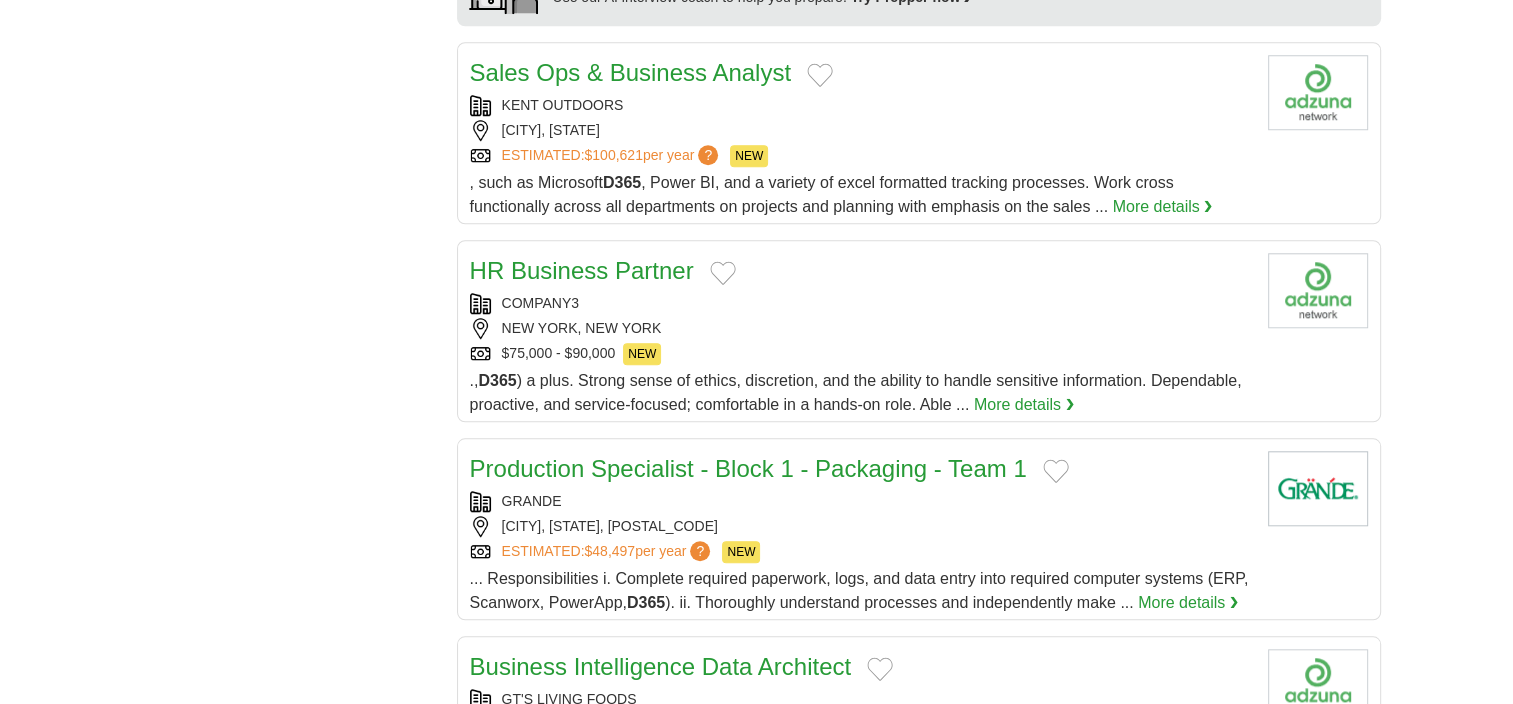 scroll, scrollTop: 2000, scrollLeft: 0, axis: vertical 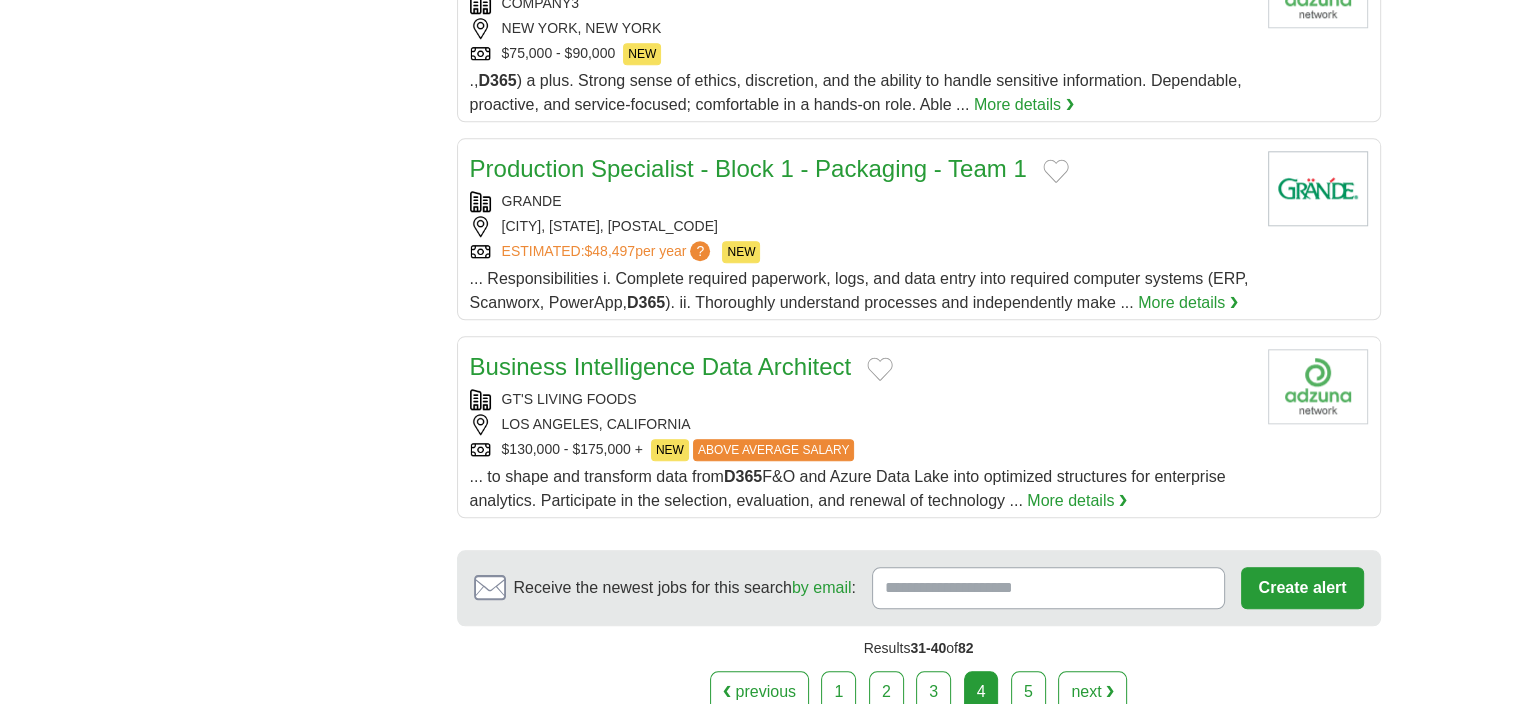 click on "5" at bounding box center (1028, 692) 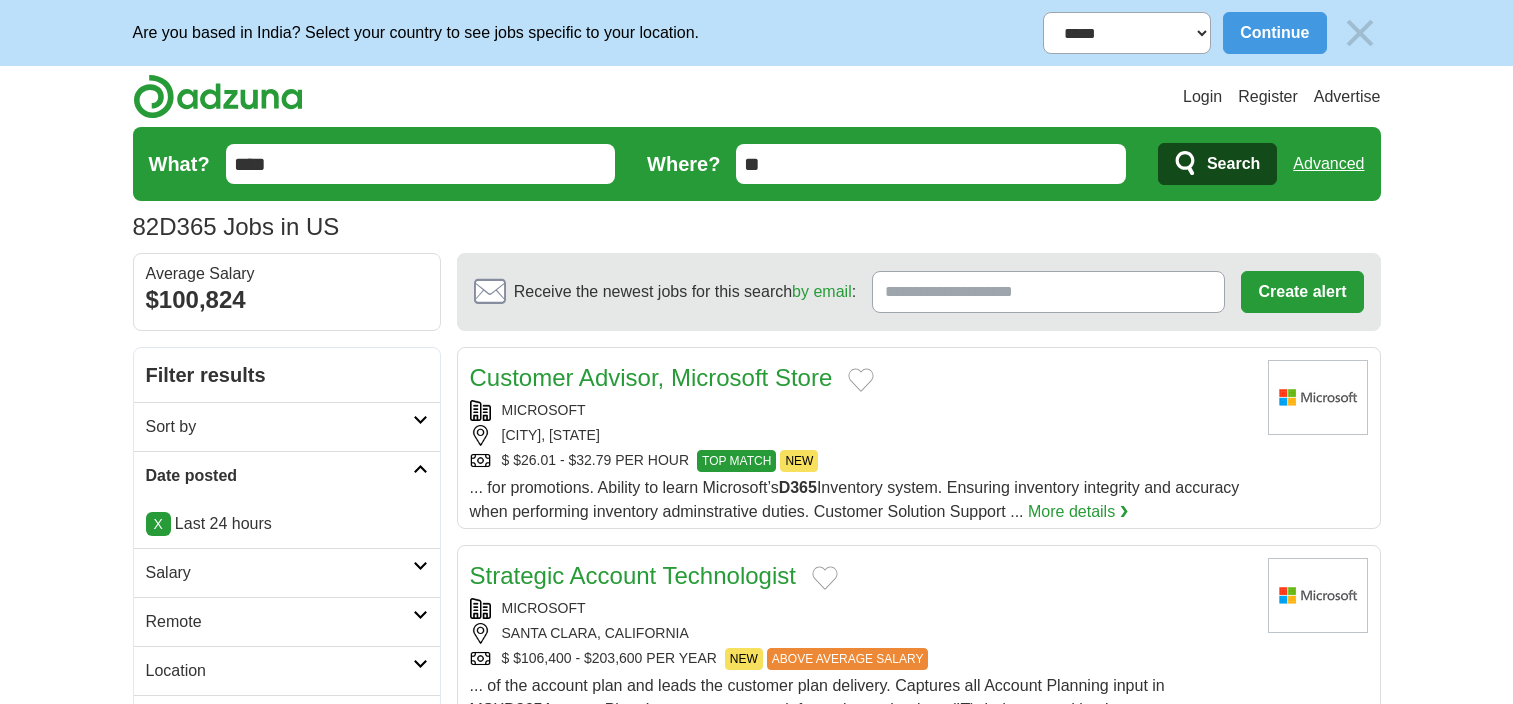 scroll, scrollTop: 0, scrollLeft: 0, axis: both 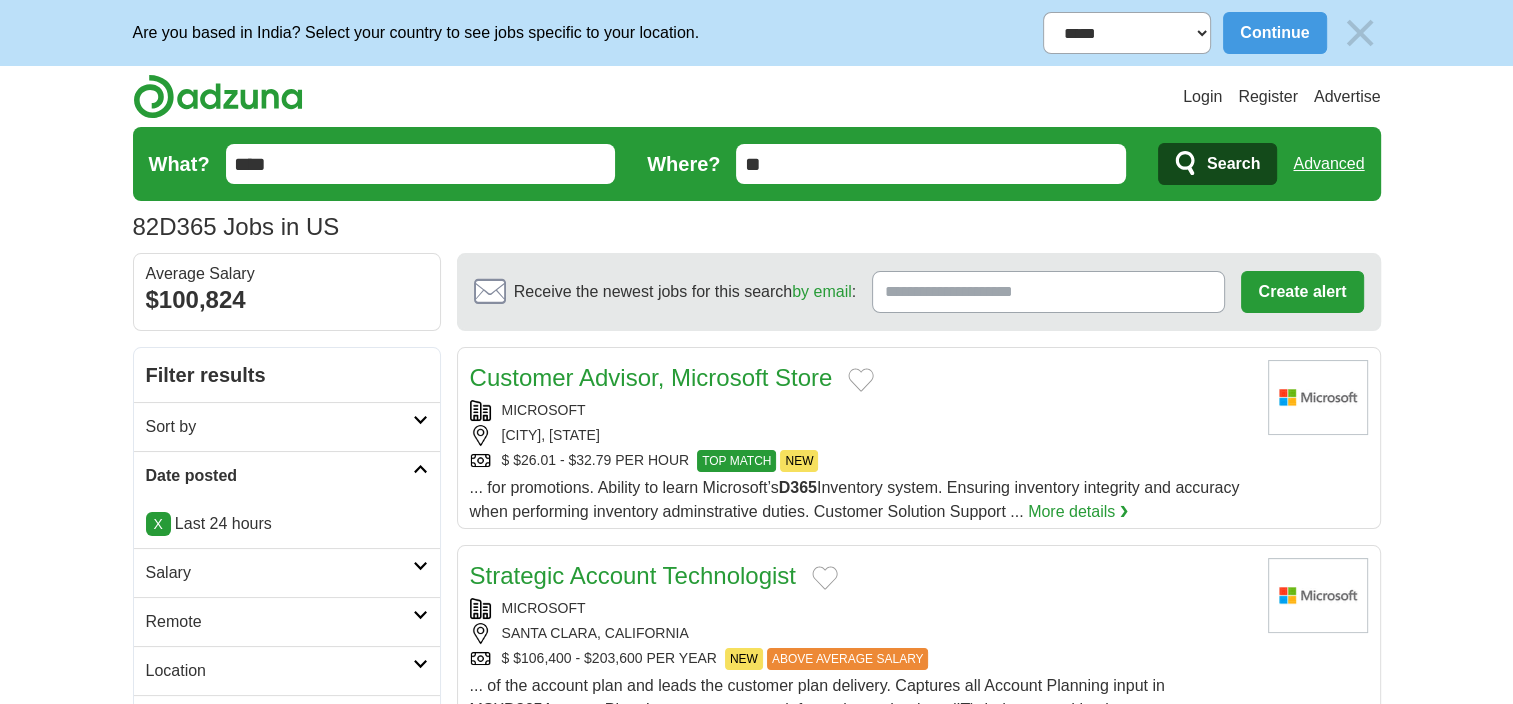 drag, startPoint x: 351, startPoint y: 184, endPoint x: 256, endPoint y: 164, distance: 97.082436 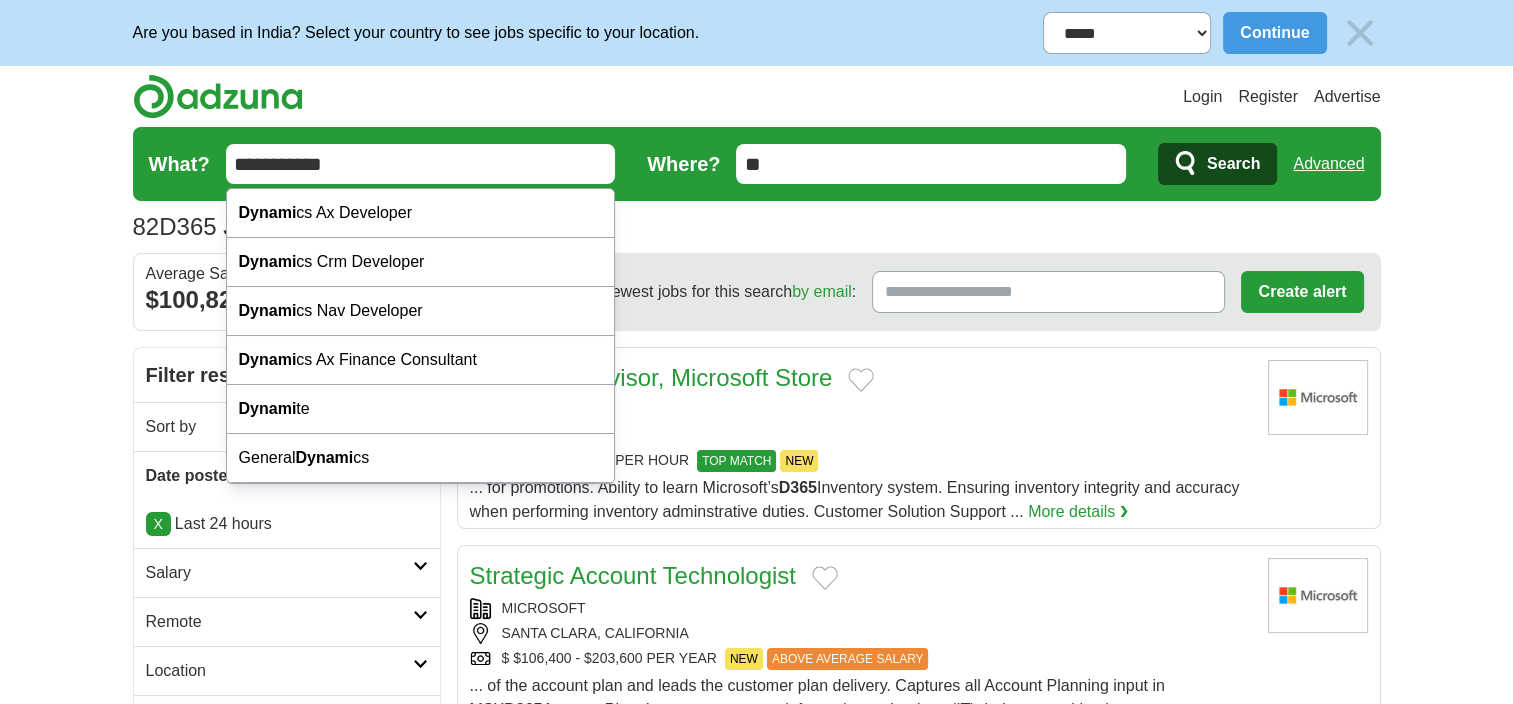 type on "**********" 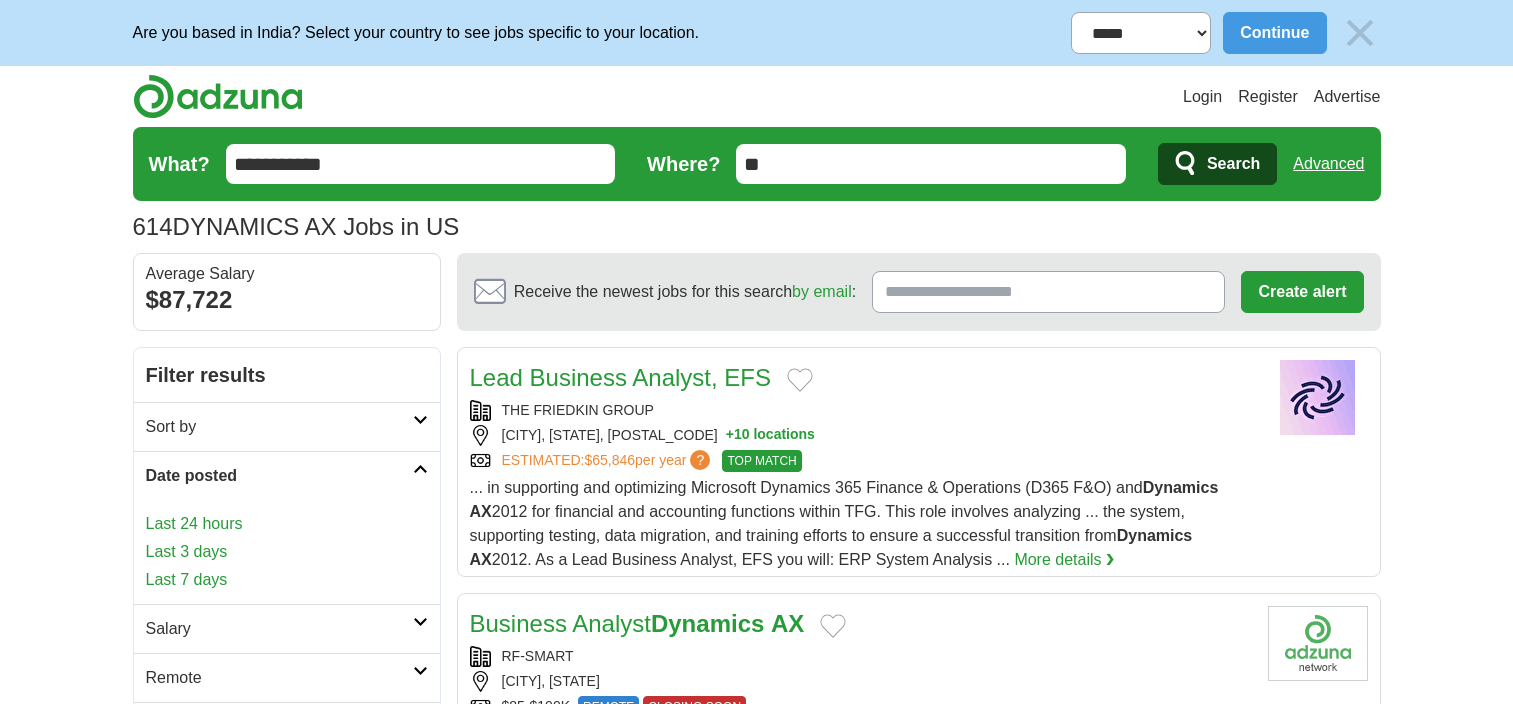 click on "Last 24 hours" at bounding box center (287, 524) 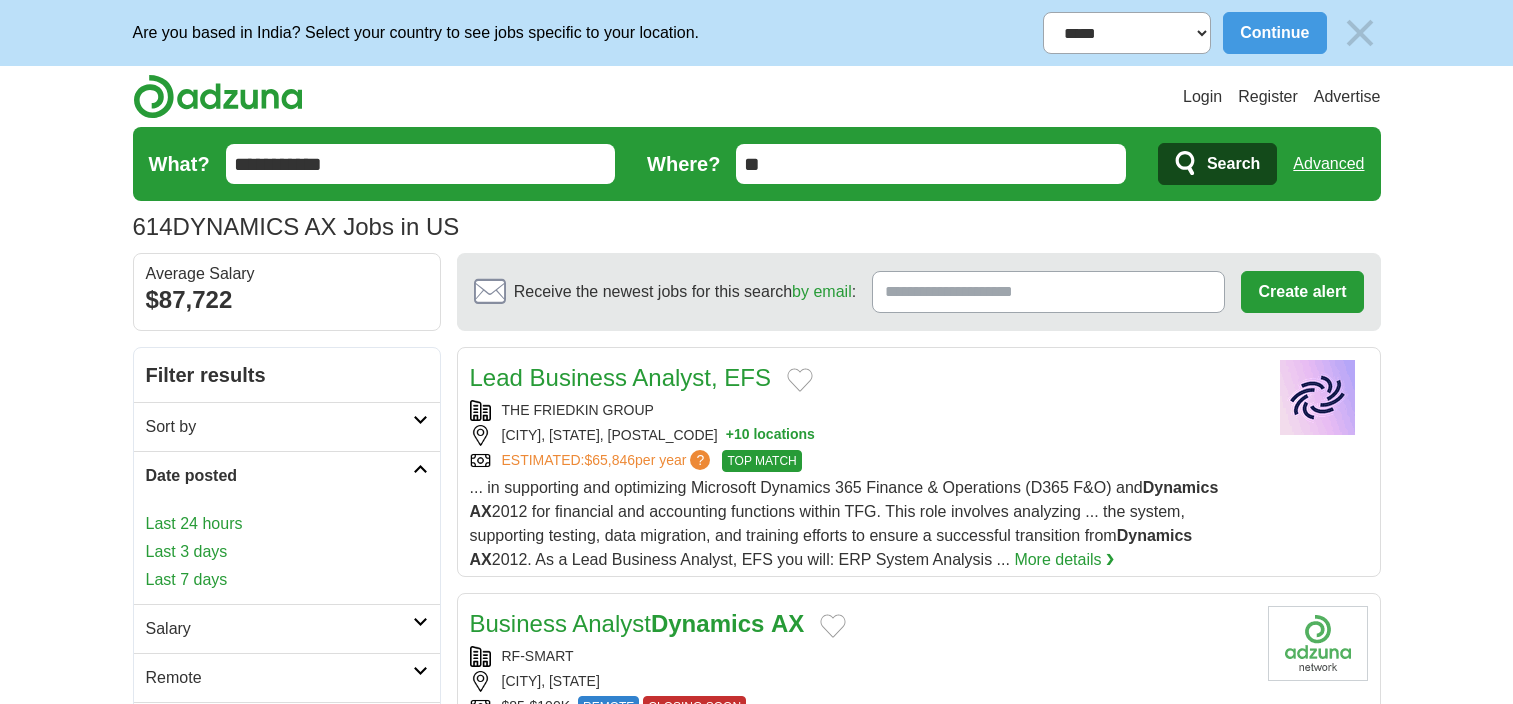 scroll, scrollTop: 0, scrollLeft: 0, axis: both 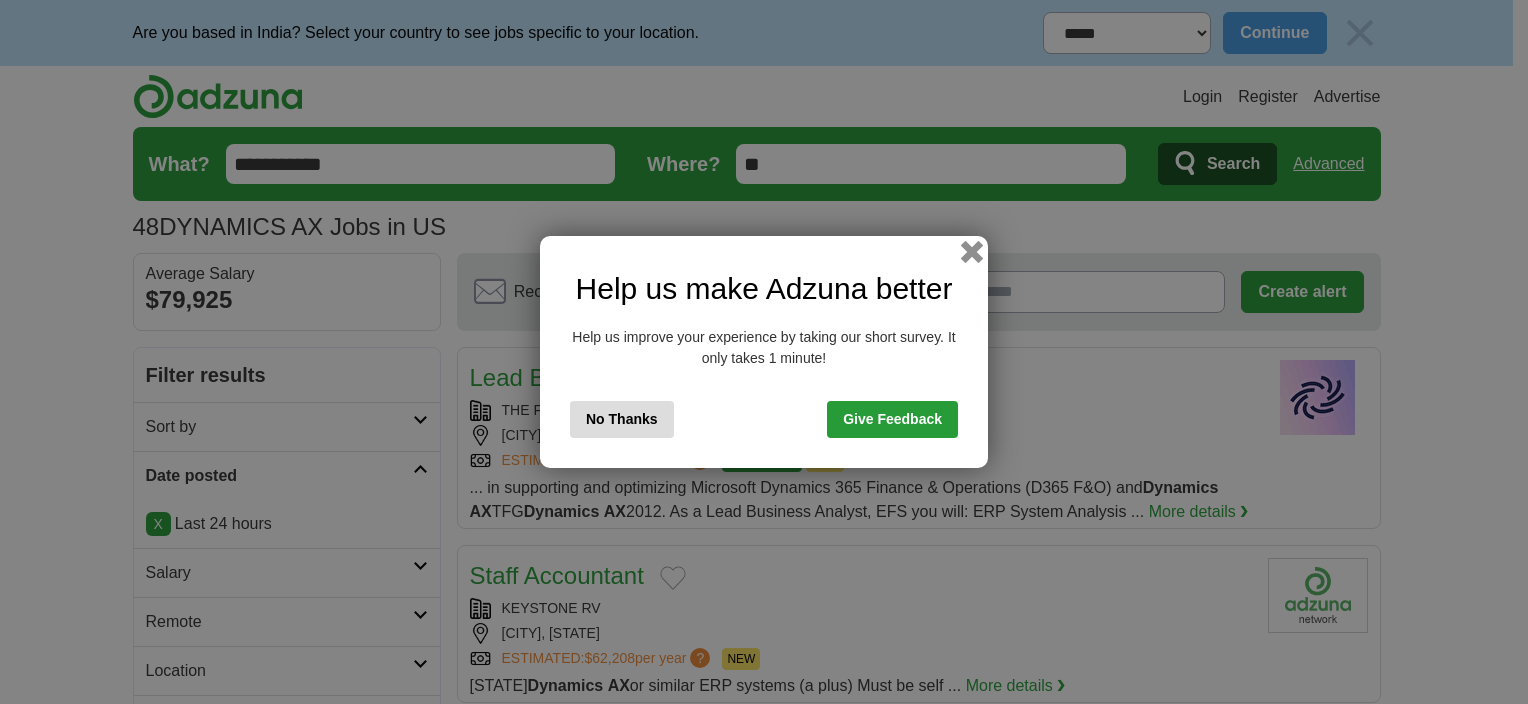 click at bounding box center [972, 252] 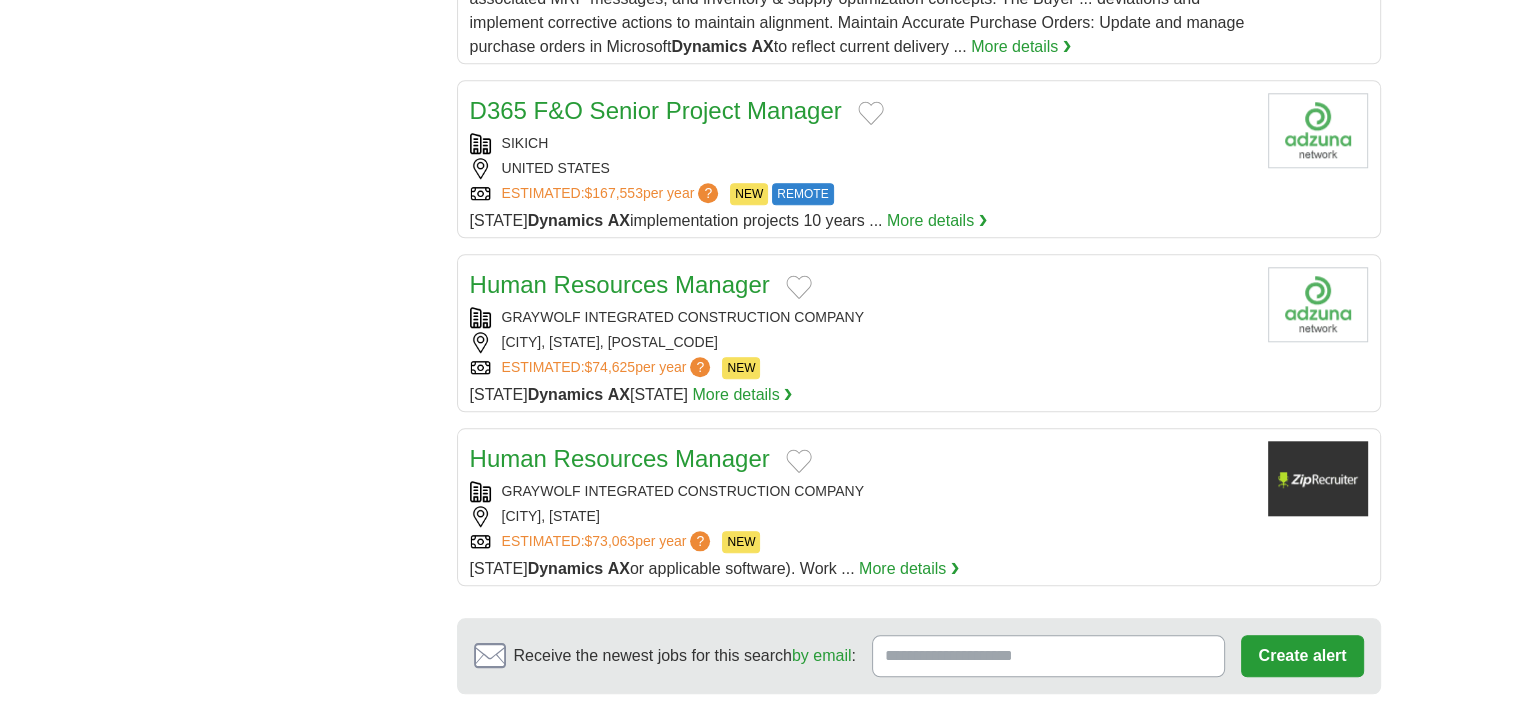 scroll, scrollTop: 2000, scrollLeft: 0, axis: vertical 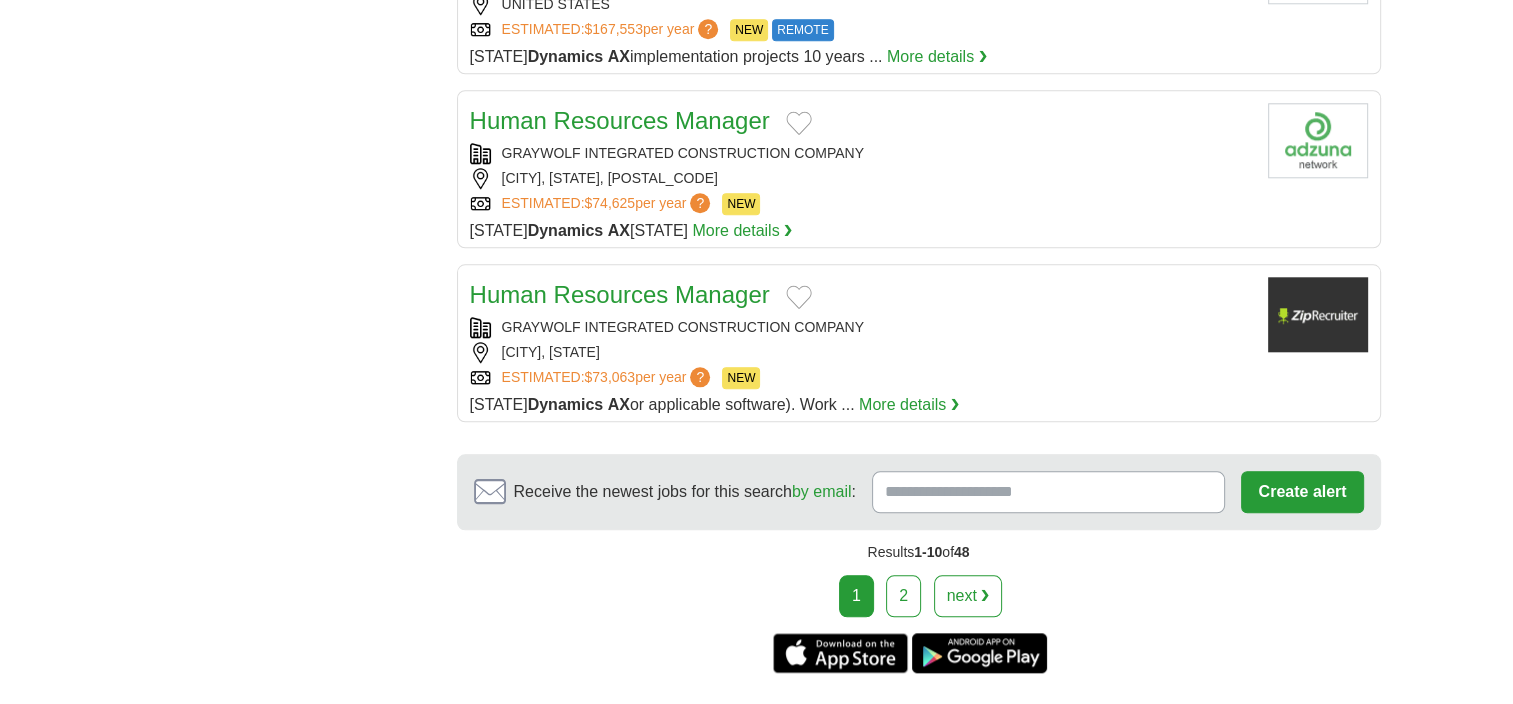 click on "[STATE]" at bounding box center (861, 57) 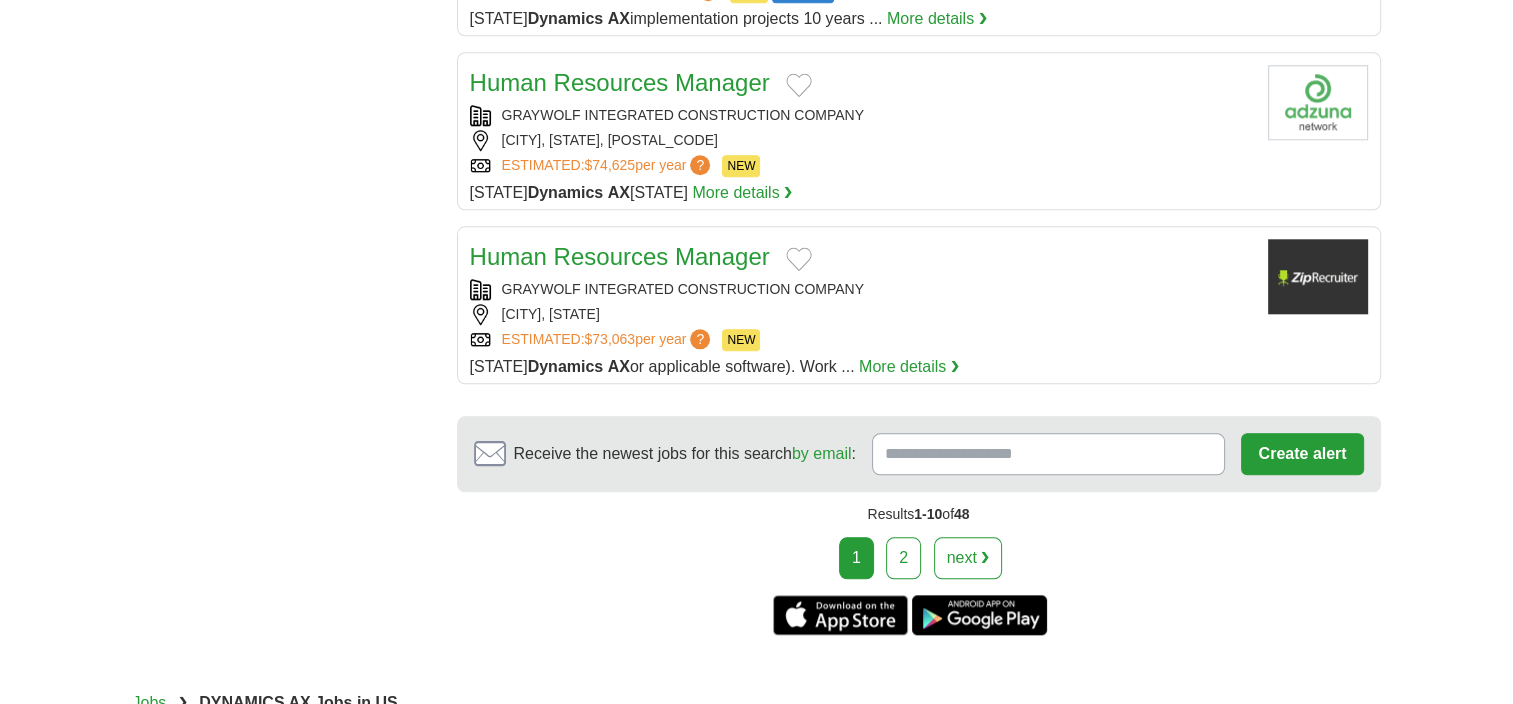 scroll, scrollTop: 2300, scrollLeft: 0, axis: vertical 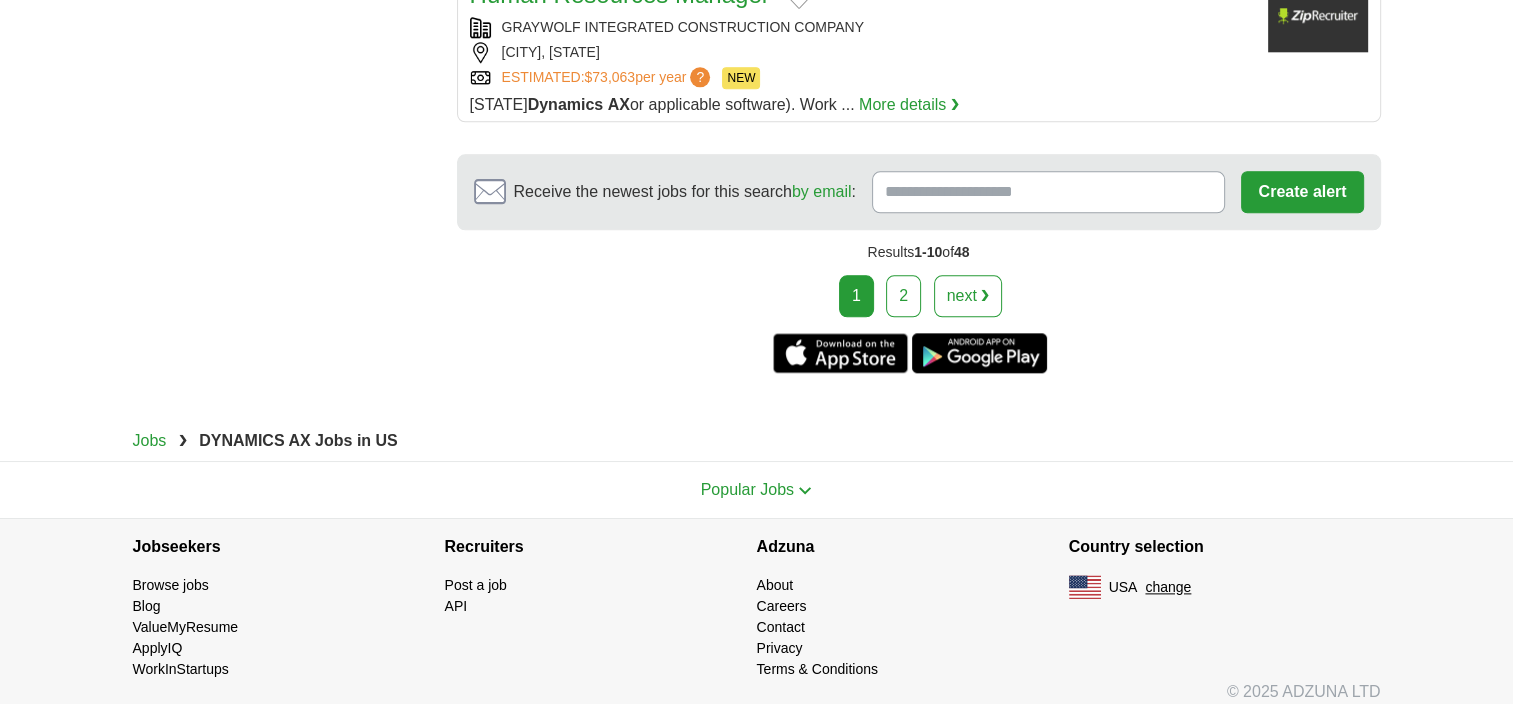 click on "2" at bounding box center (903, 296) 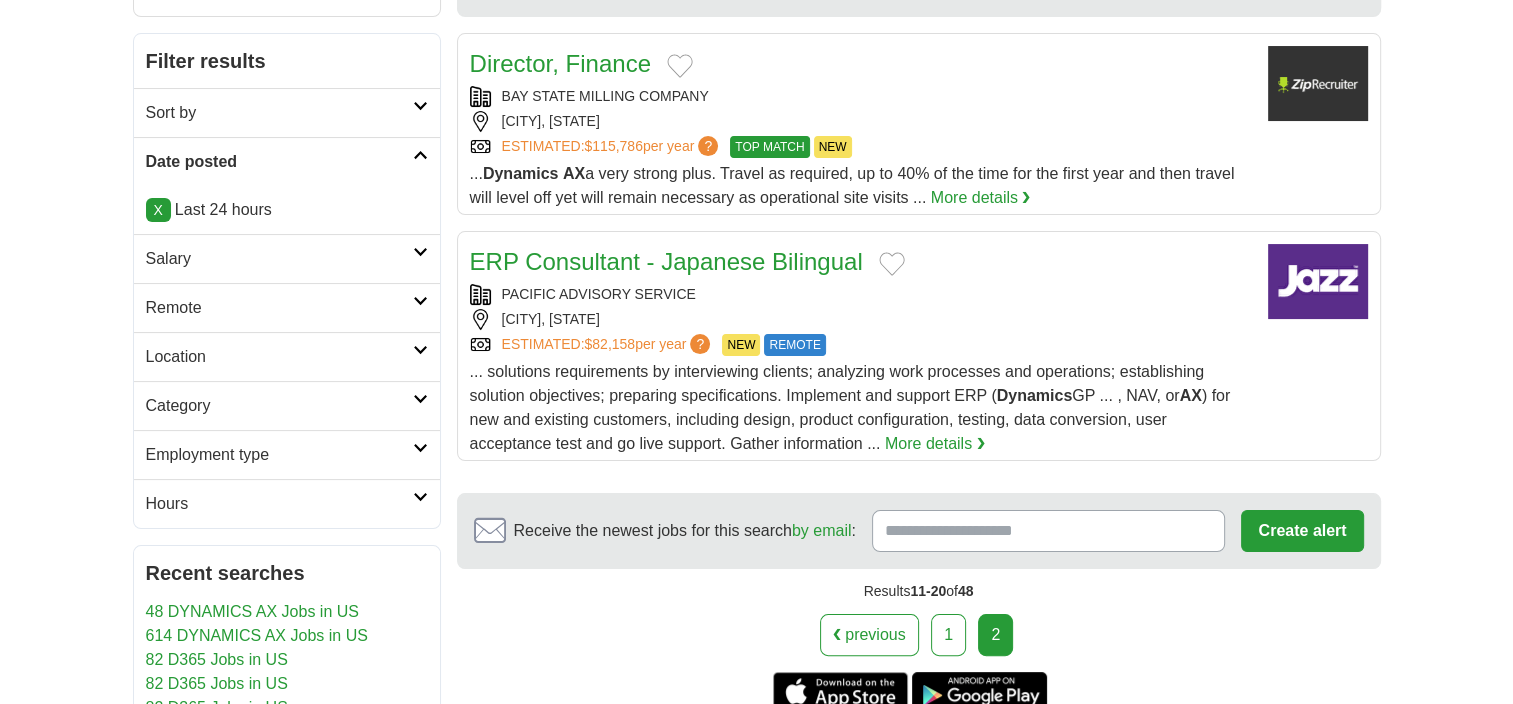 scroll, scrollTop: 0, scrollLeft: 0, axis: both 